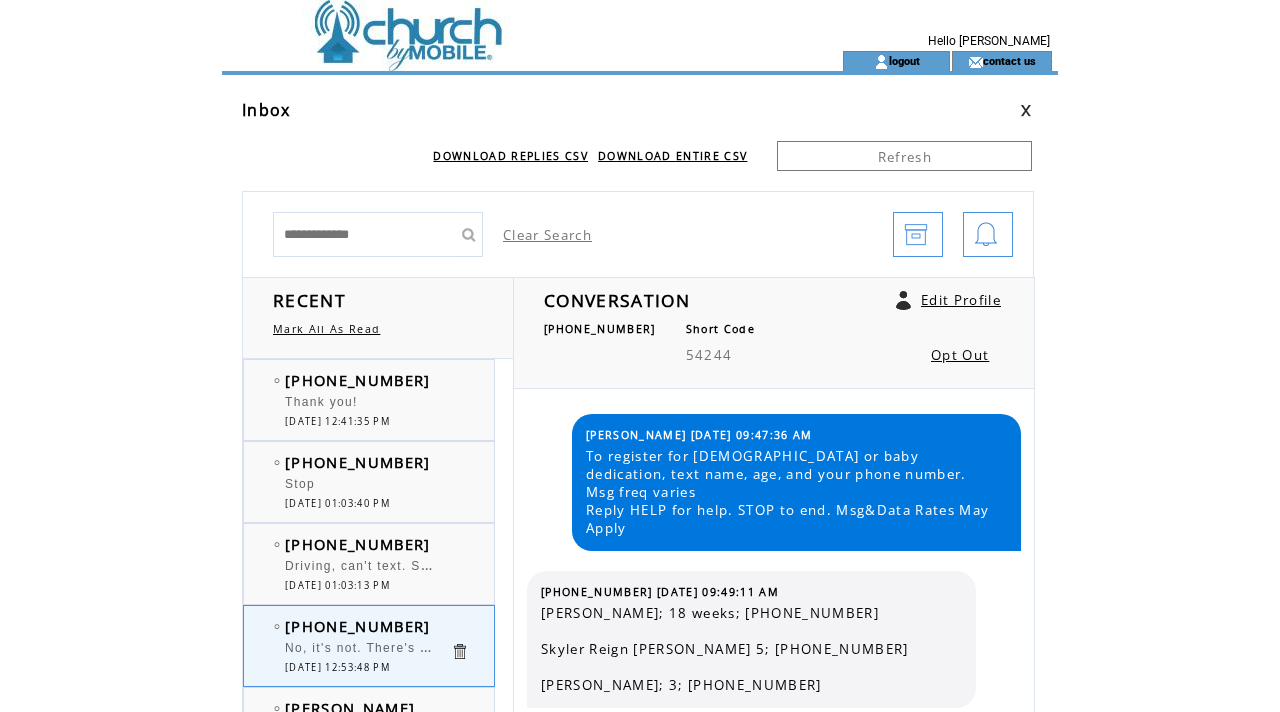 click at bounding box center (496, 25) 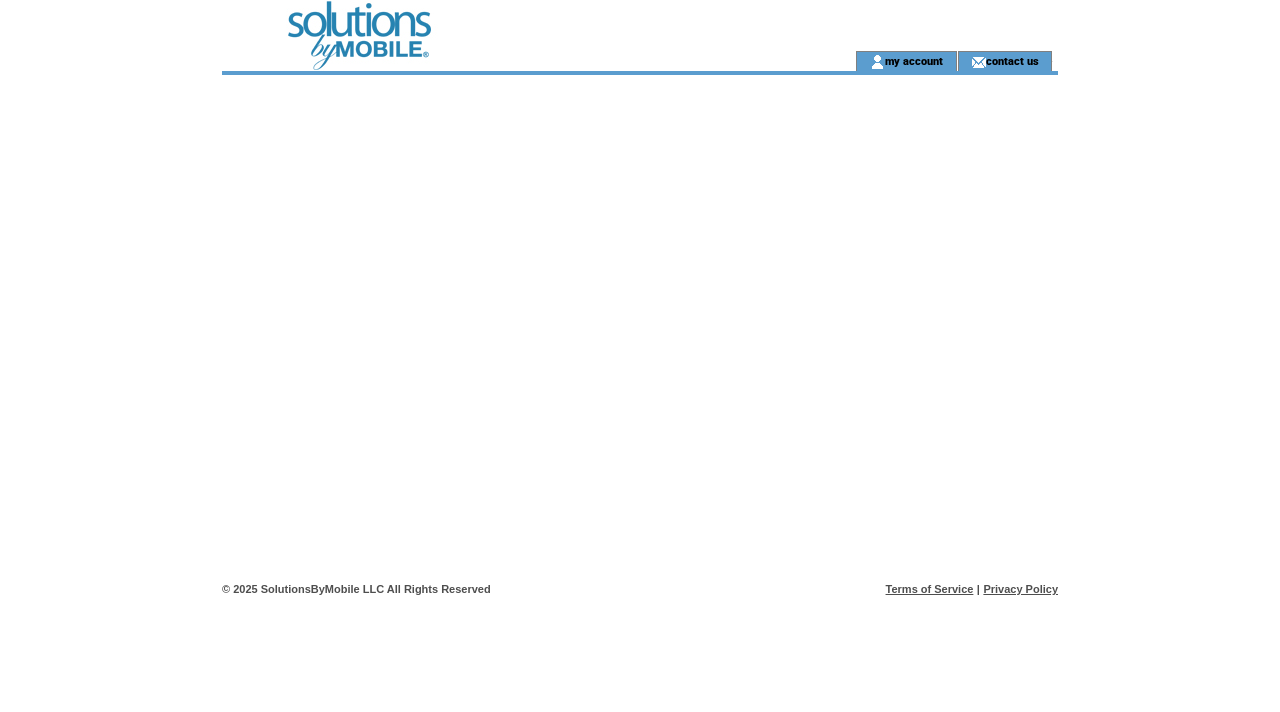scroll, scrollTop: 0, scrollLeft: 0, axis: both 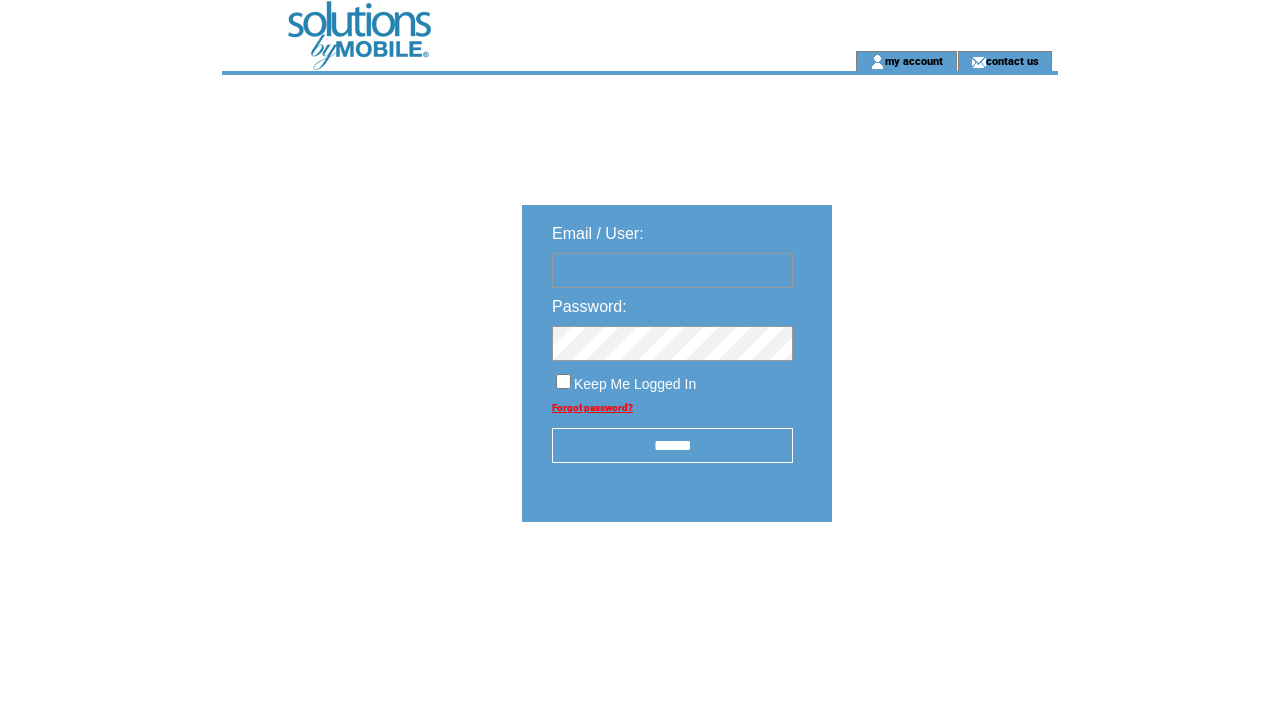 type on "**********" 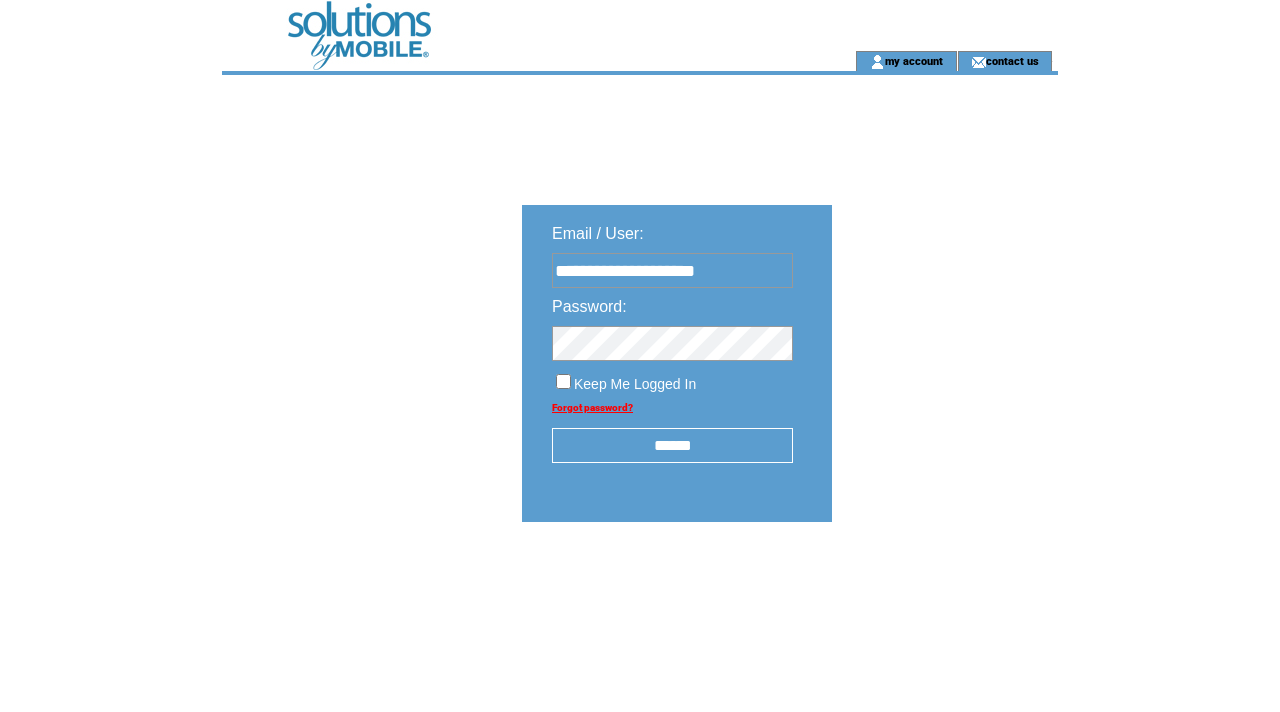 click on "******" at bounding box center [672, 445] 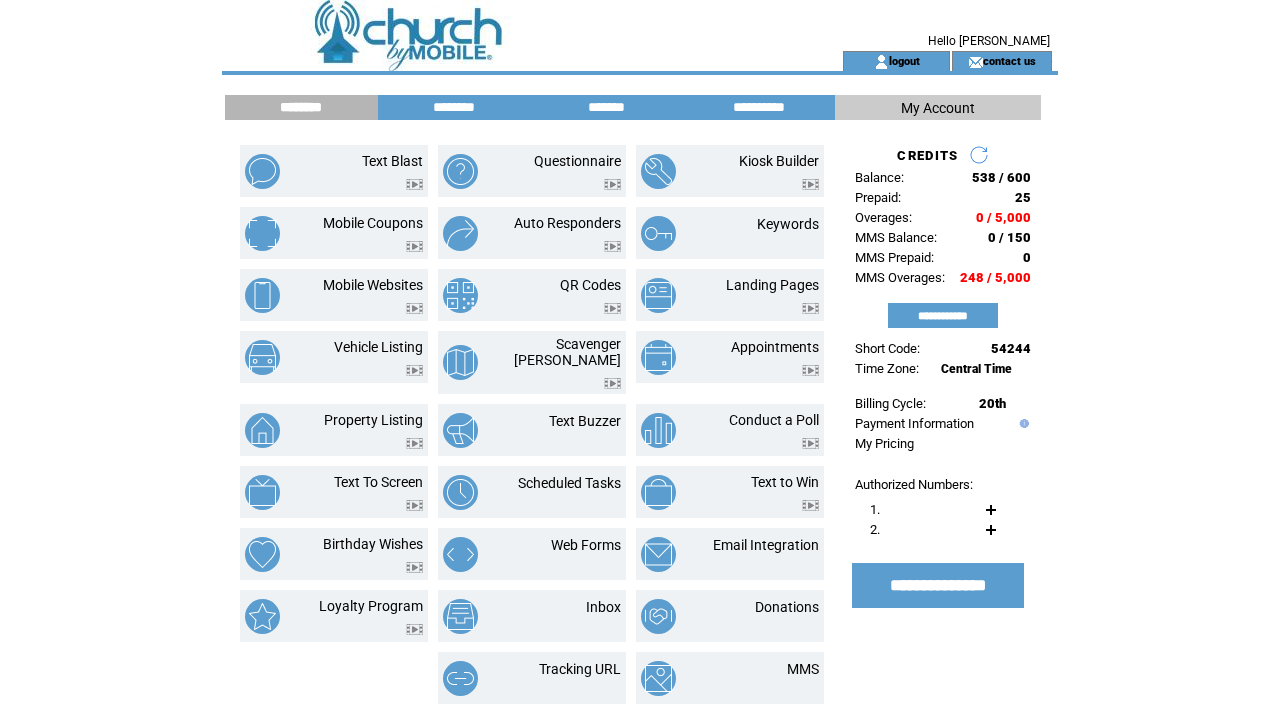 scroll, scrollTop: 0, scrollLeft: 0, axis: both 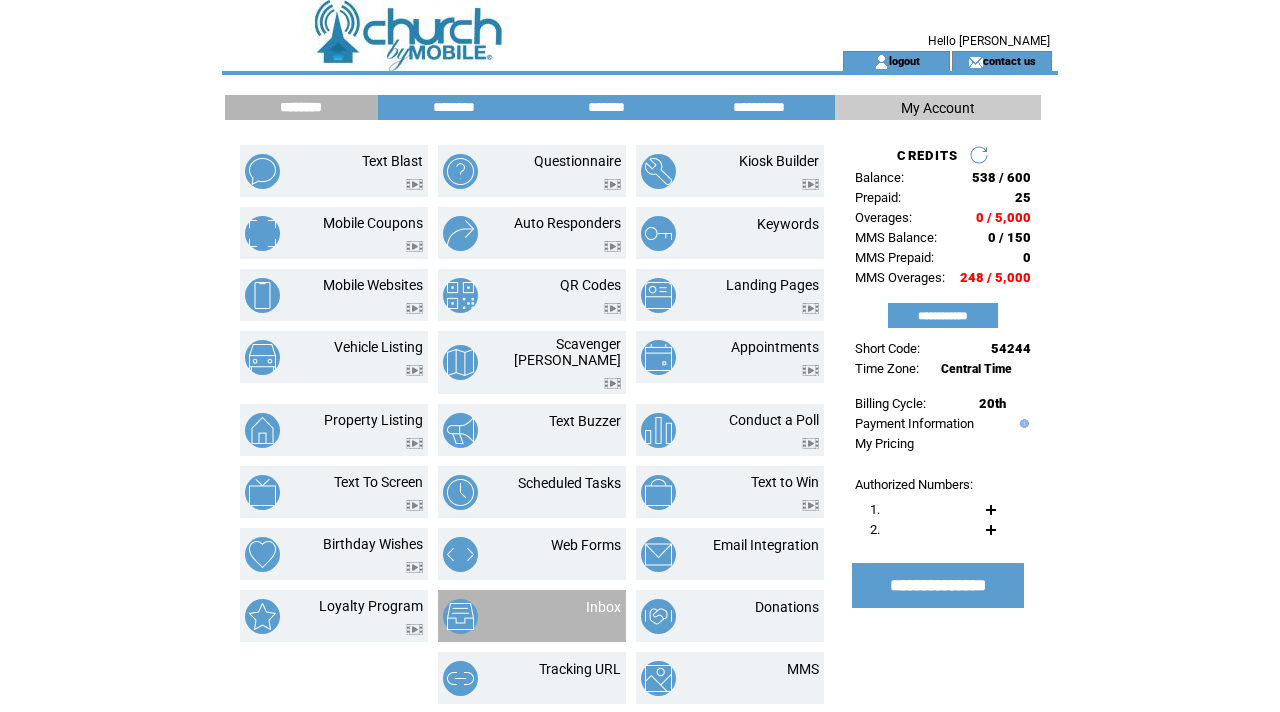 click on "Inbox" at bounding box center (603, 607) 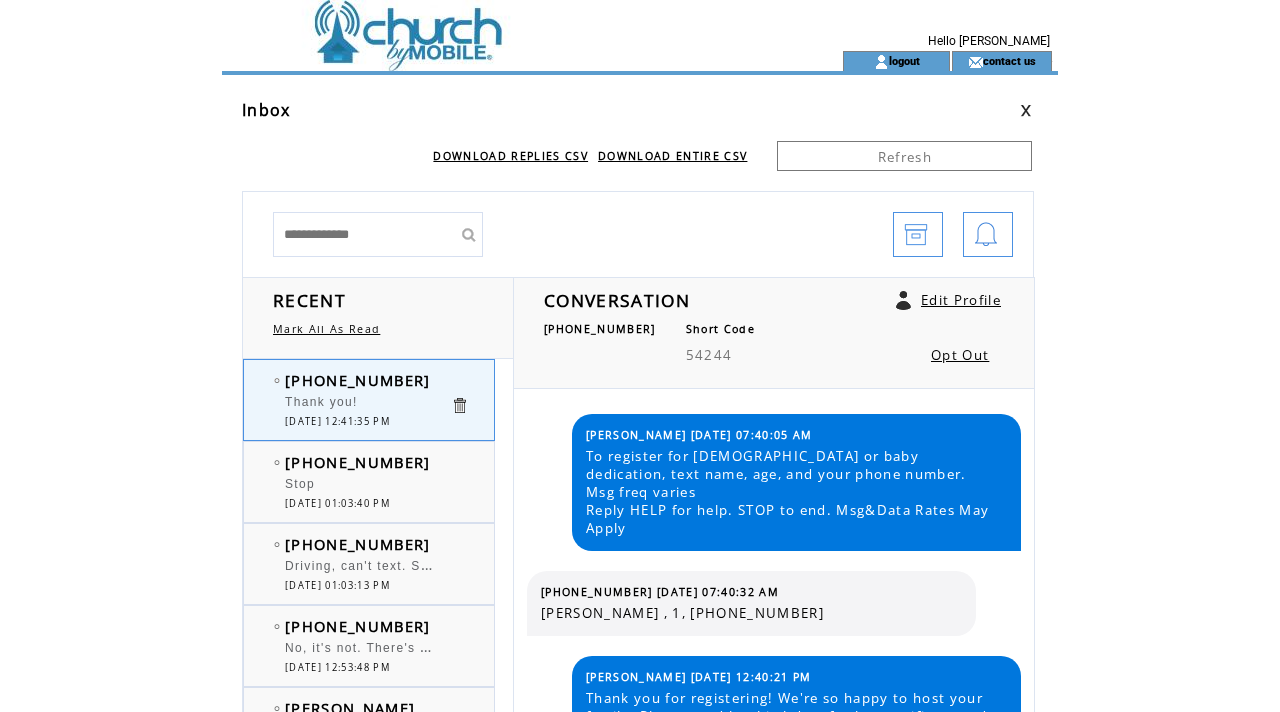 scroll, scrollTop: 0, scrollLeft: 0, axis: both 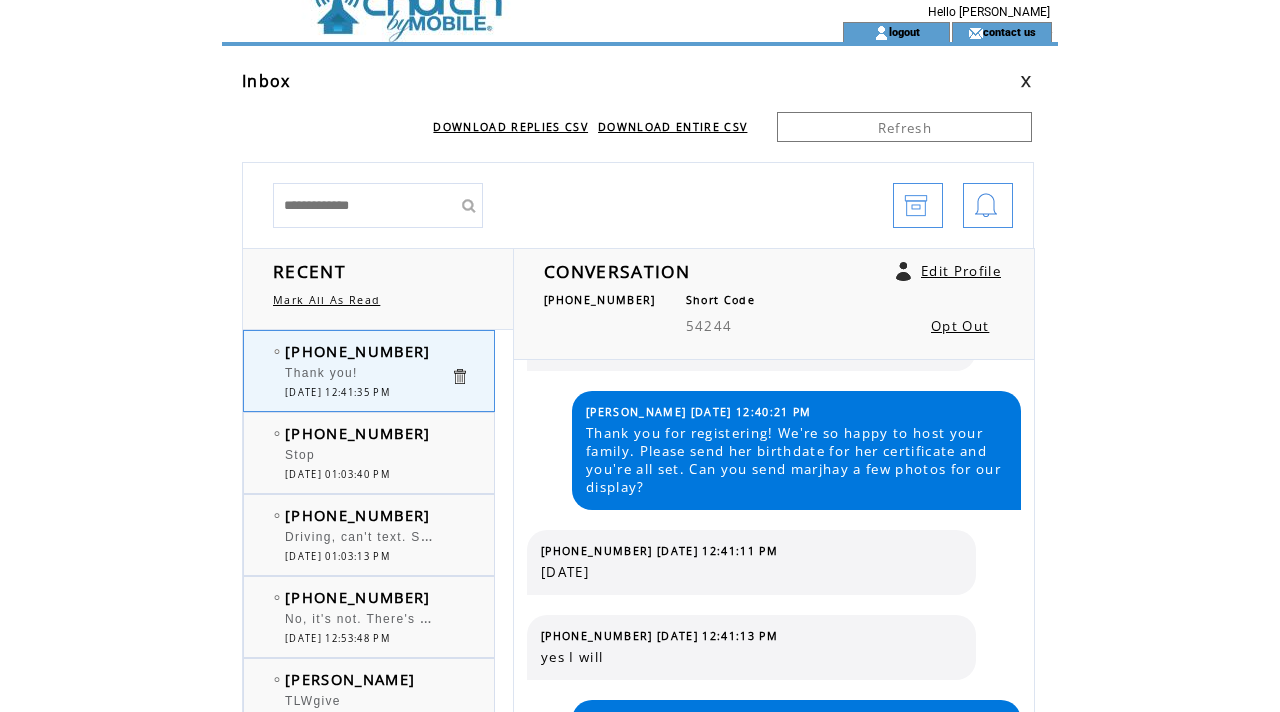 click at bounding box center [496, -4] 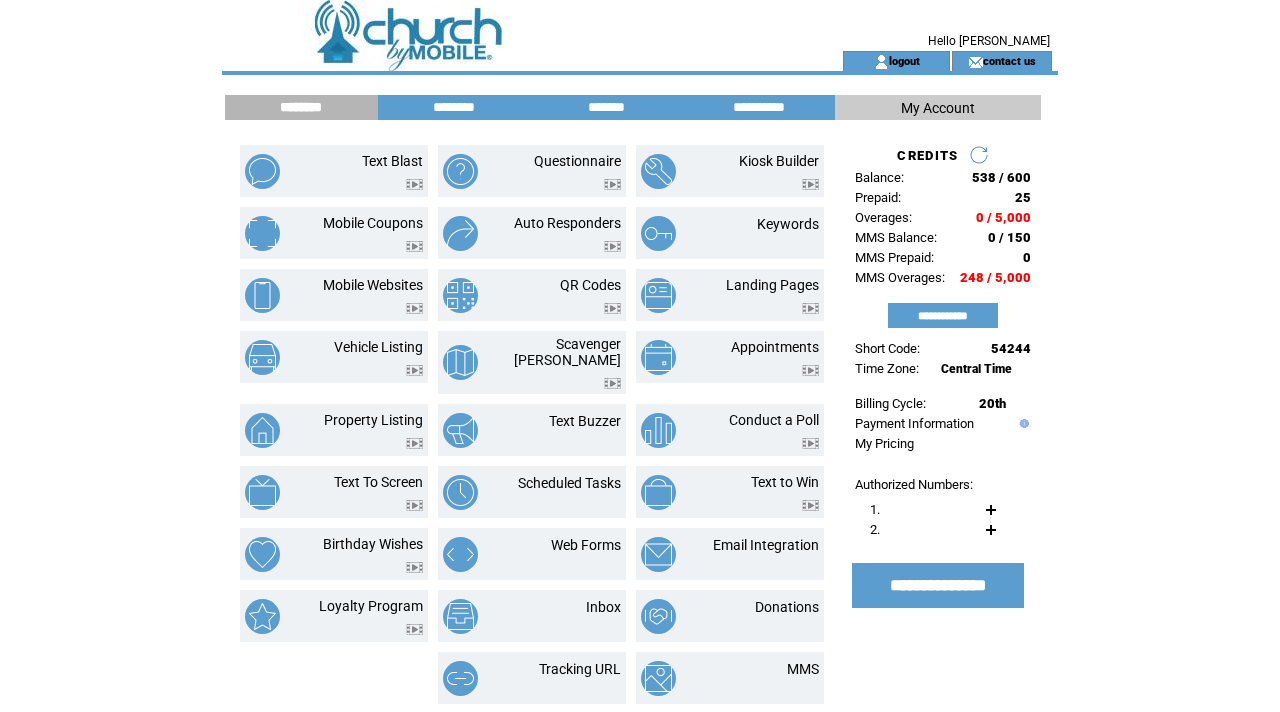 scroll, scrollTop: 0, scrollLeft: 0, axis: both 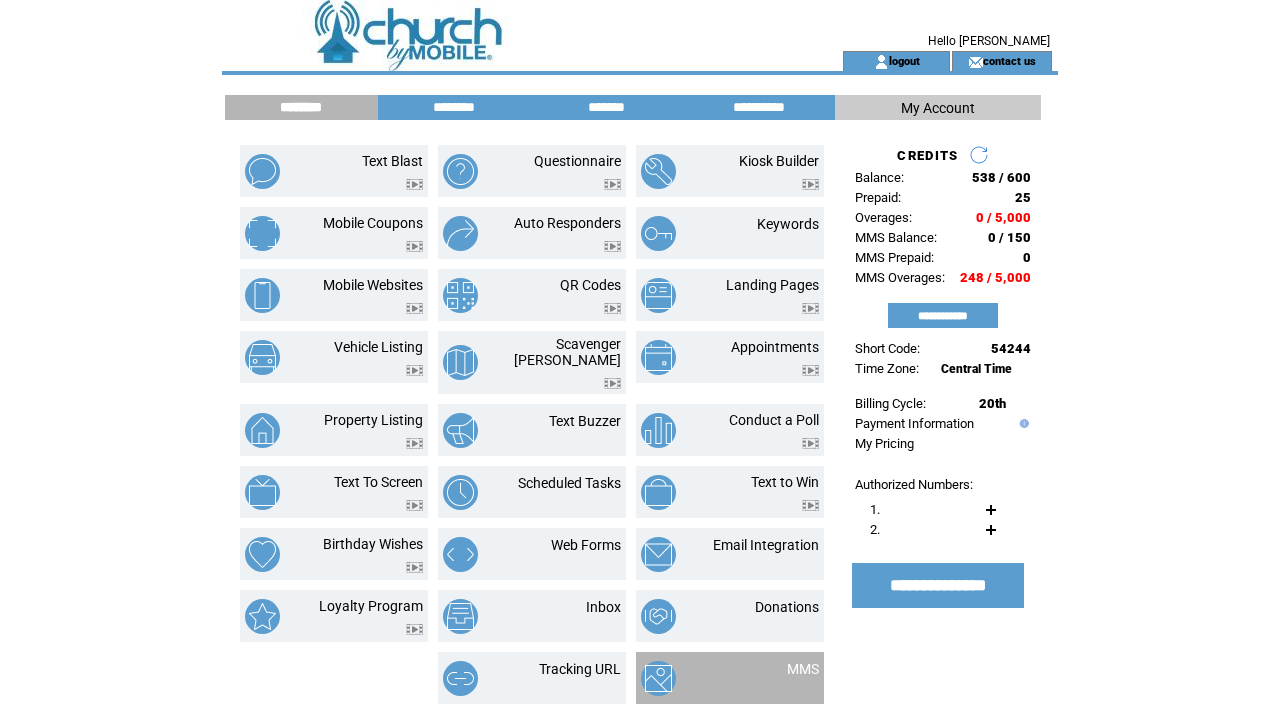 click at bounding box center (690, 678) 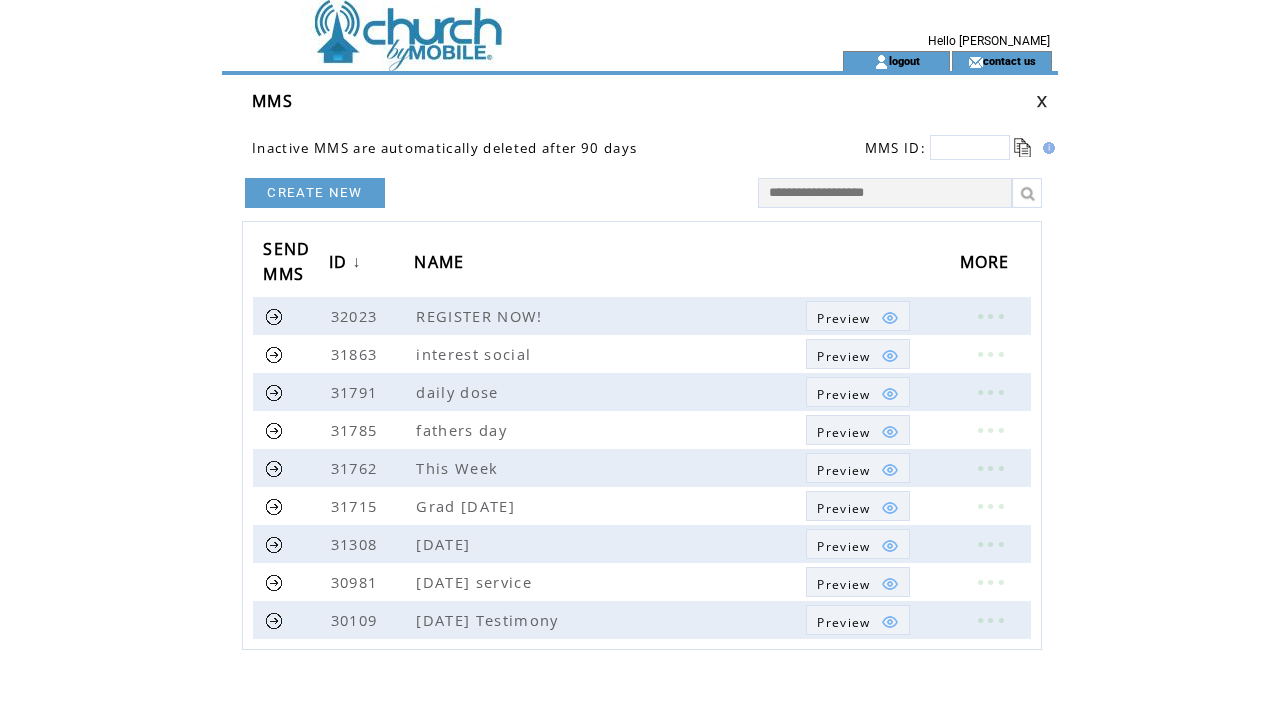 scroll, scrollTop: 0, scrollLeft: 0, axis: both 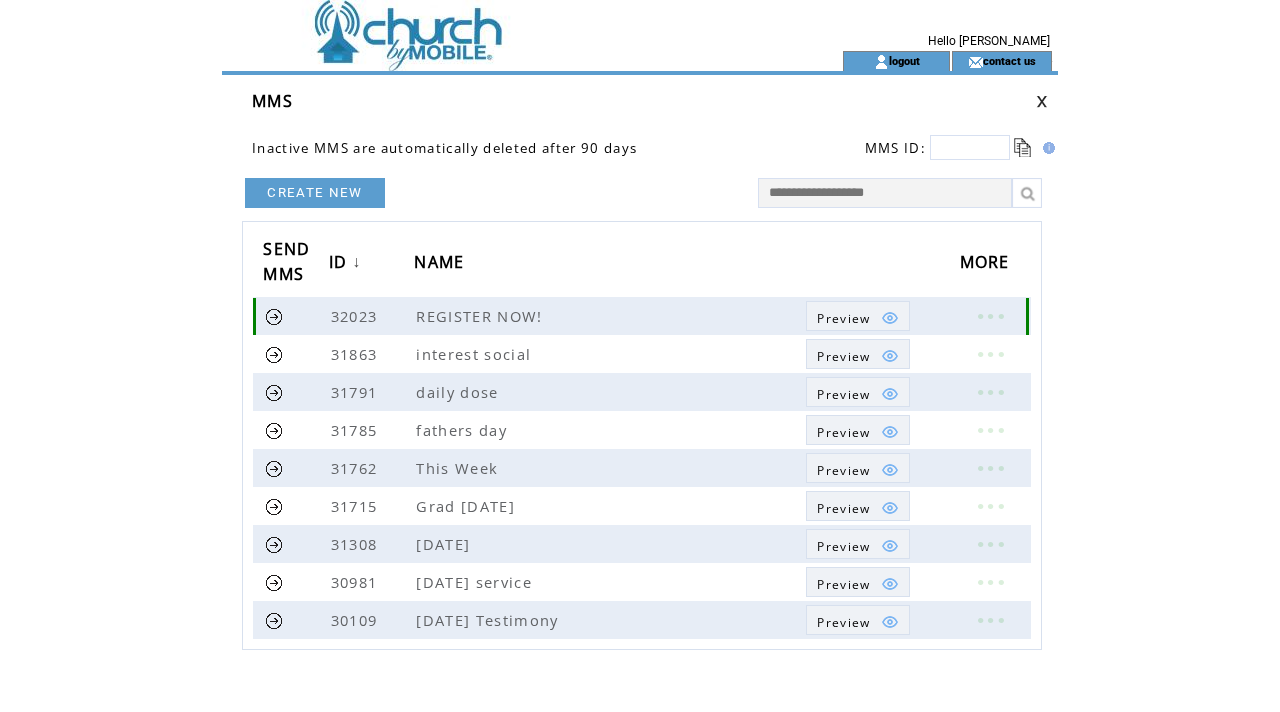 click at bounding box center [990, 316] 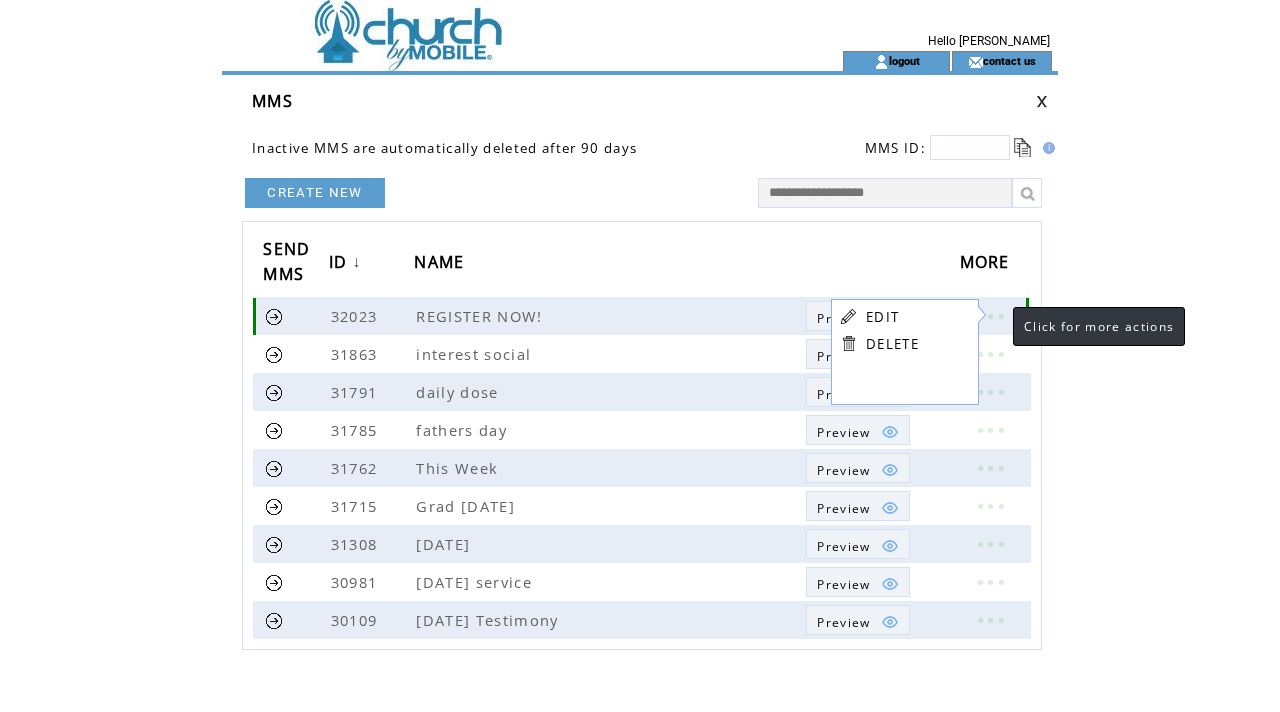 click at bounding box center [990, 316] 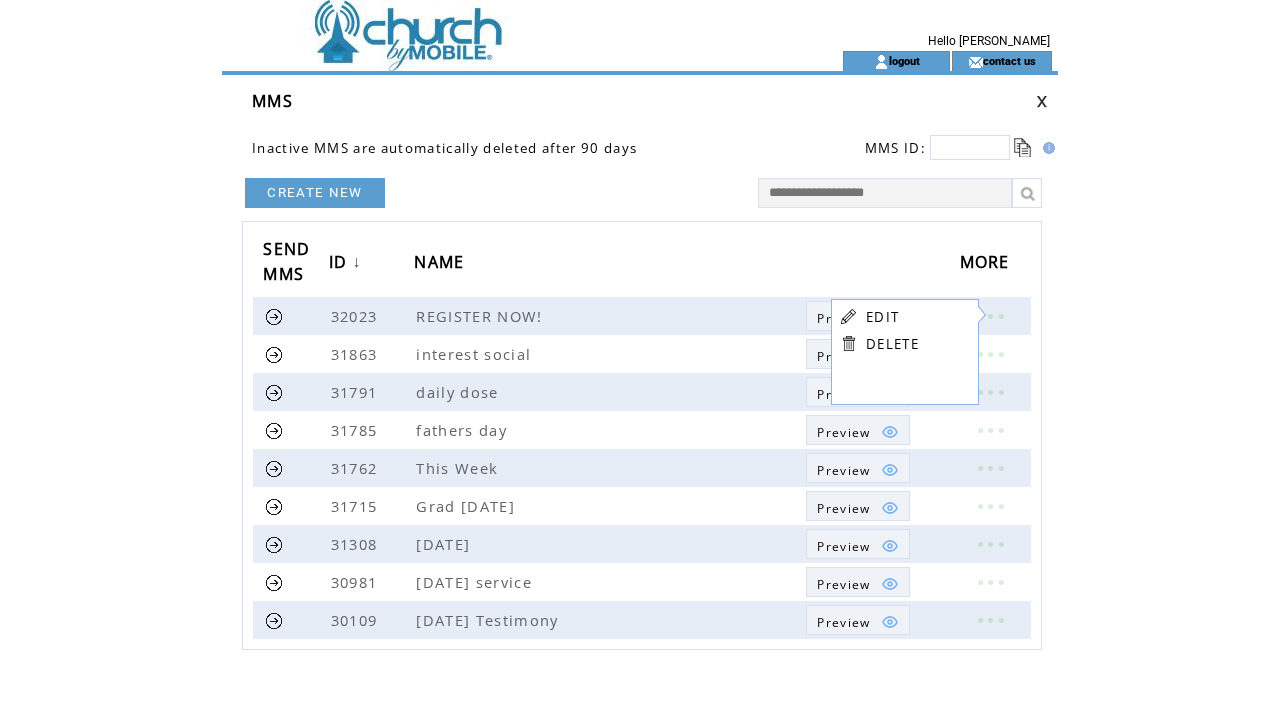 click at bounding box center [882, 264] 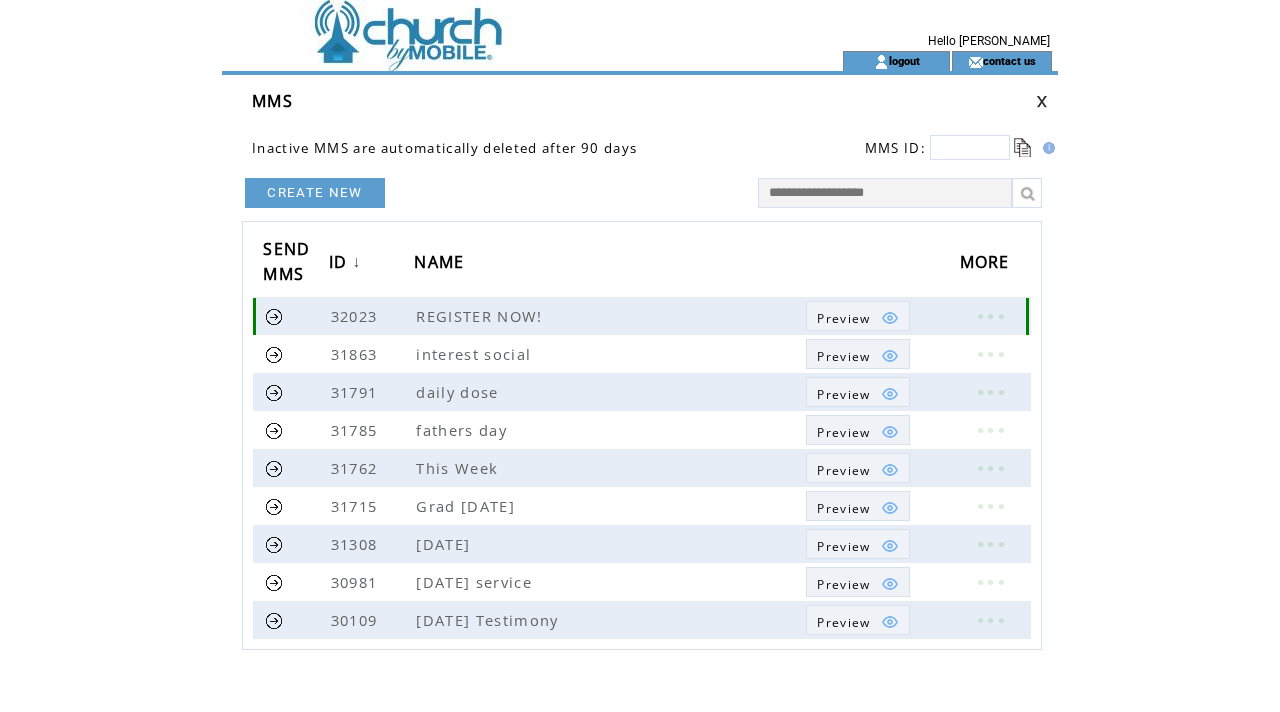click at bounding box center [990, 316] 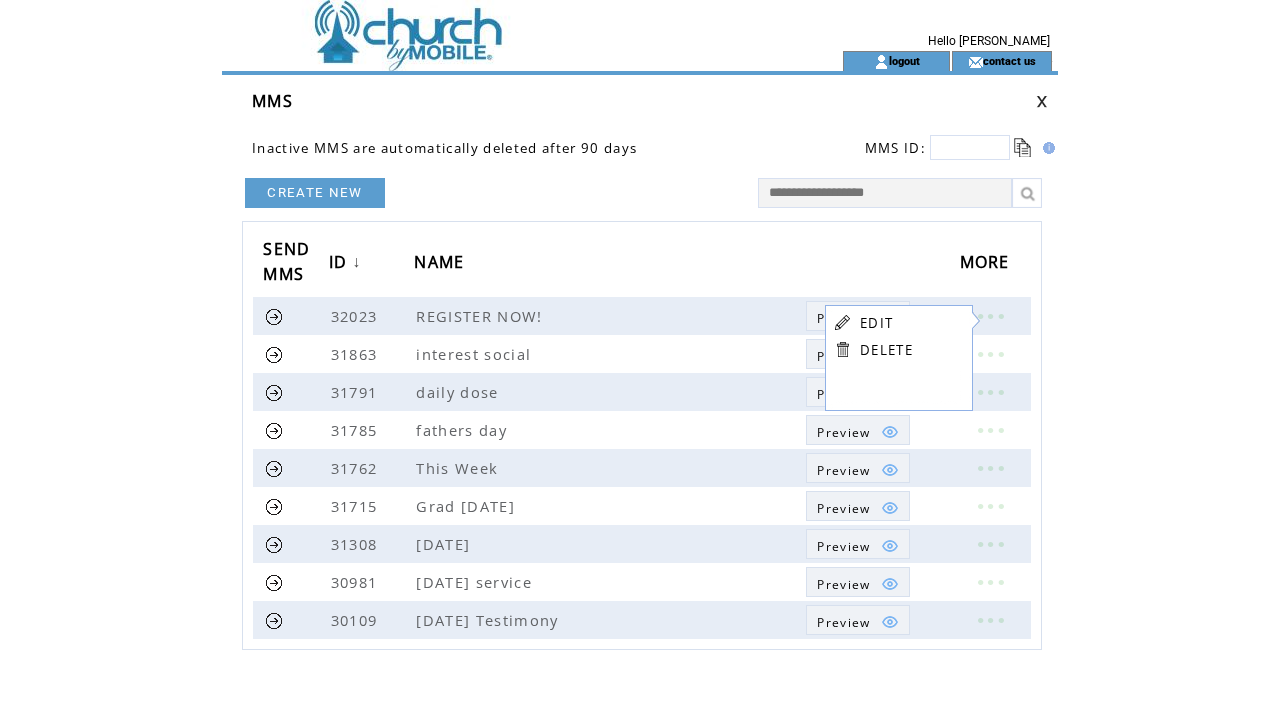 click on "EDIT DELETE" at bounding box center (873, 336) 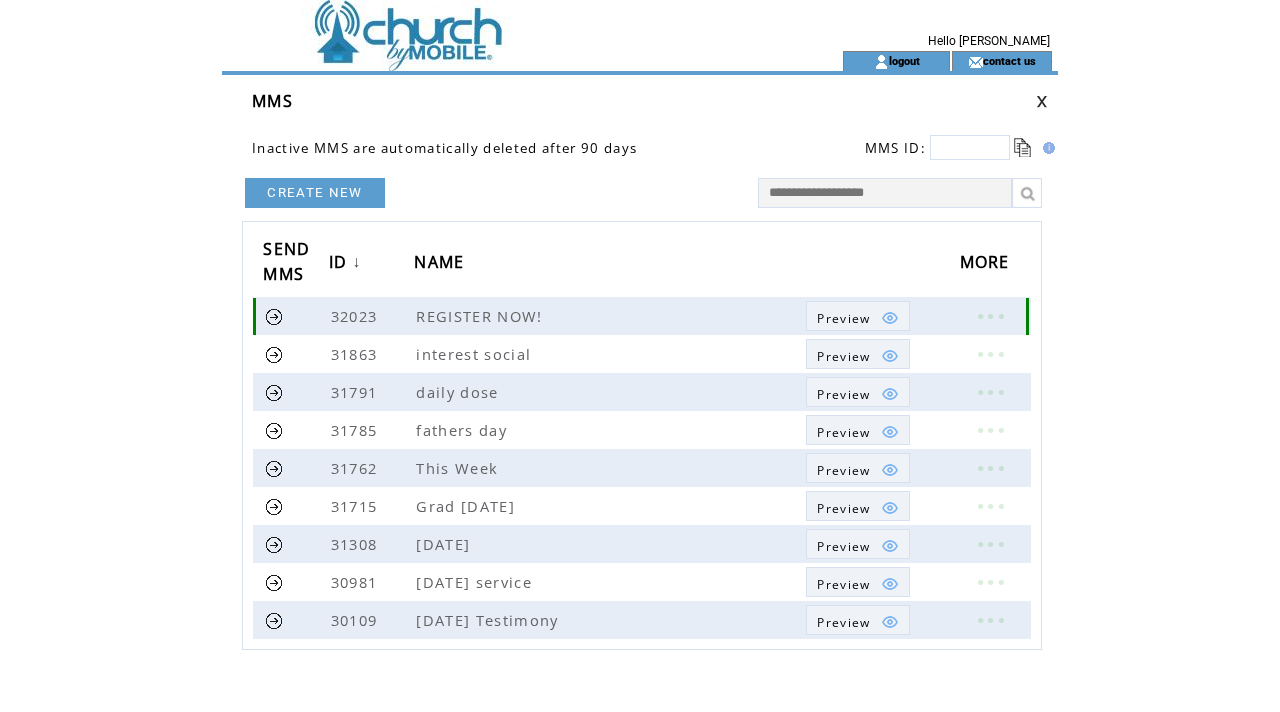 click at bounding box center [990, 316] 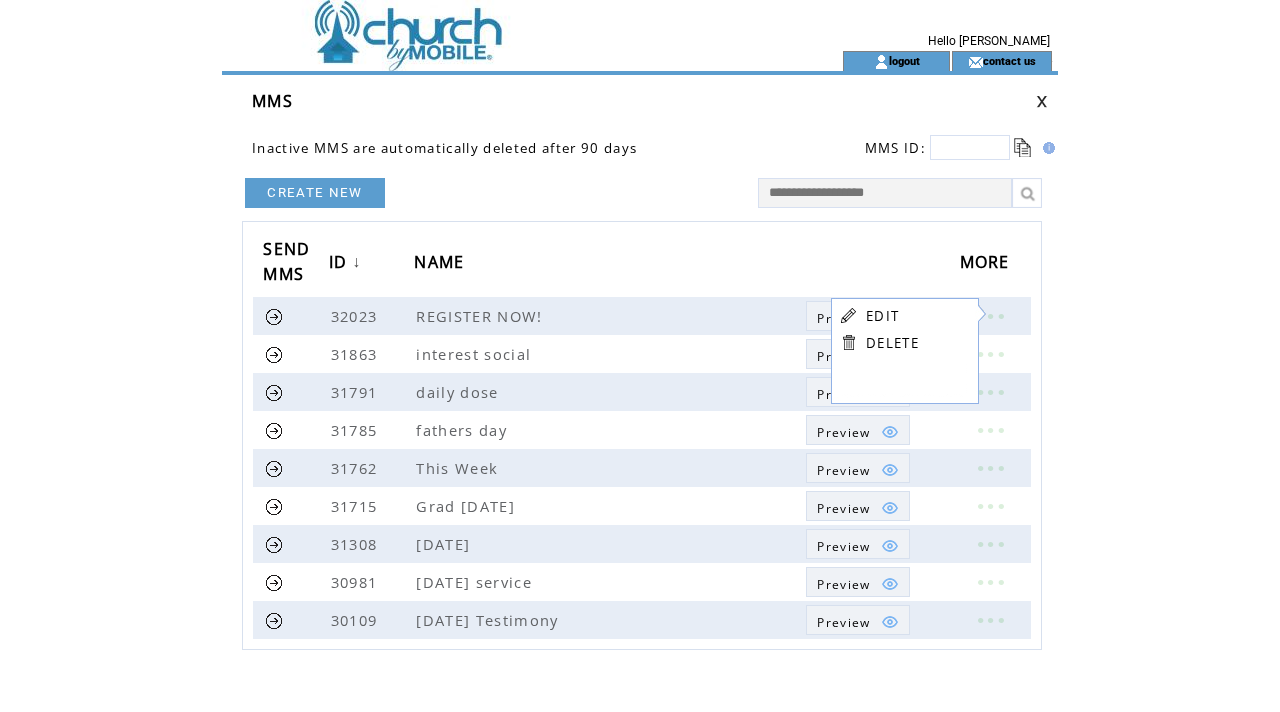 click on "EDIT" at bounding box center (882, 316) 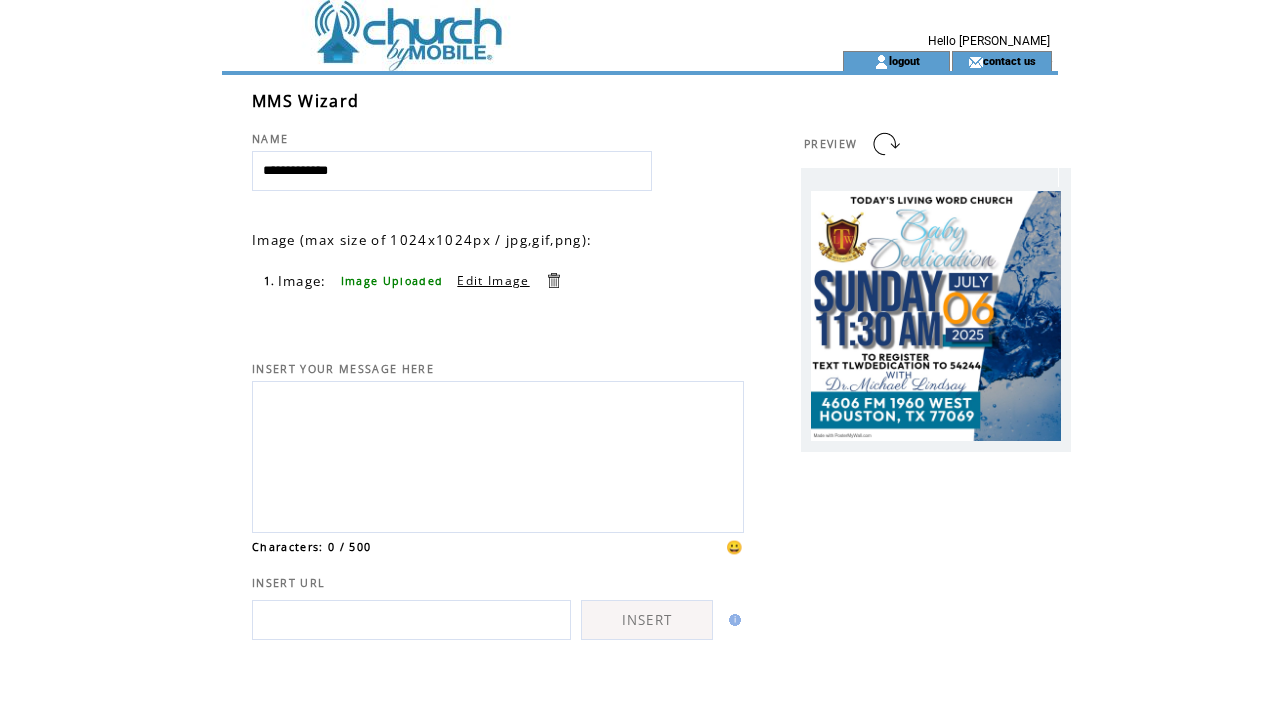 scroll, scrollTop: 0, scrollLeft: 0, axis: both 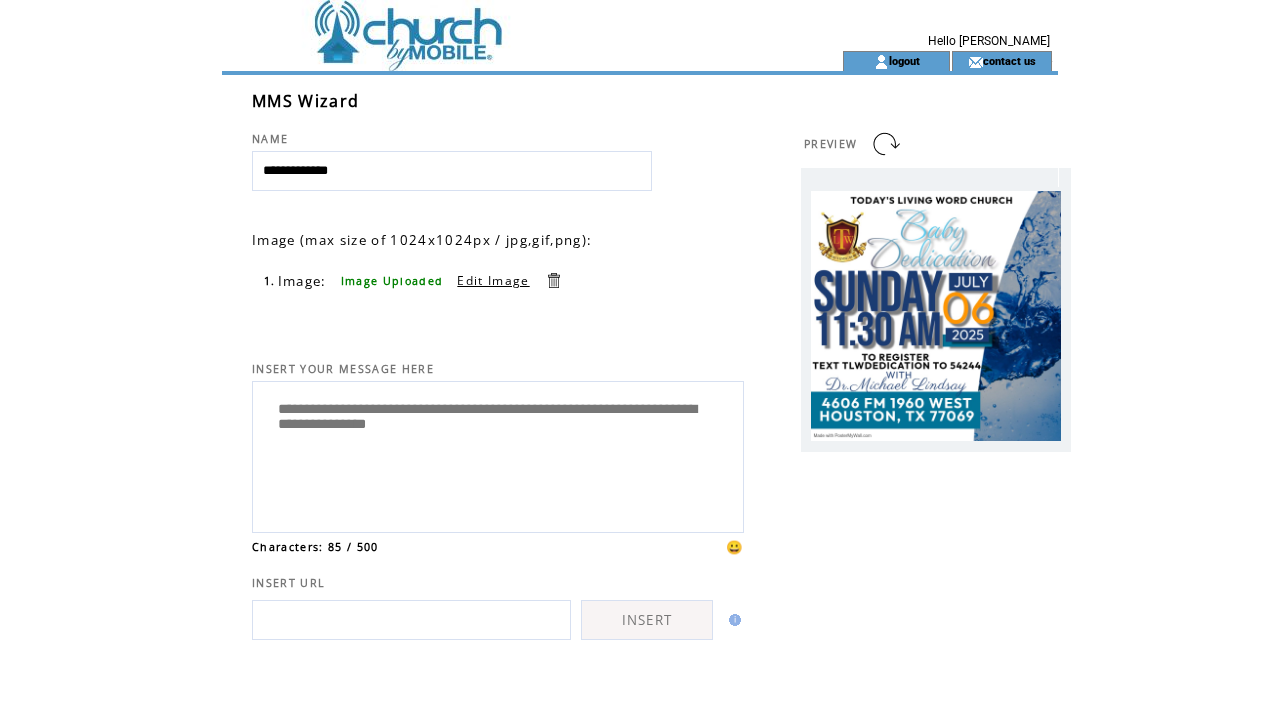 click on "**********" at bounding box center (498, 454) 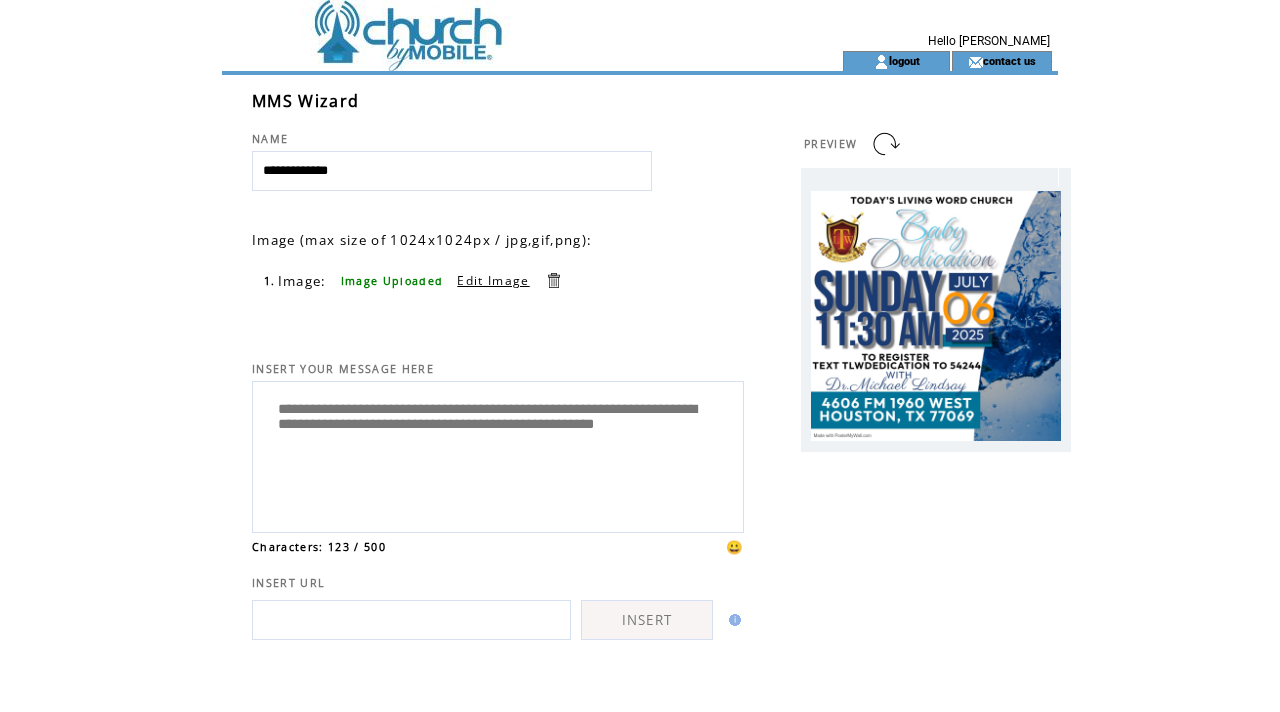 click on "**********" at bounding box center [498, 454] 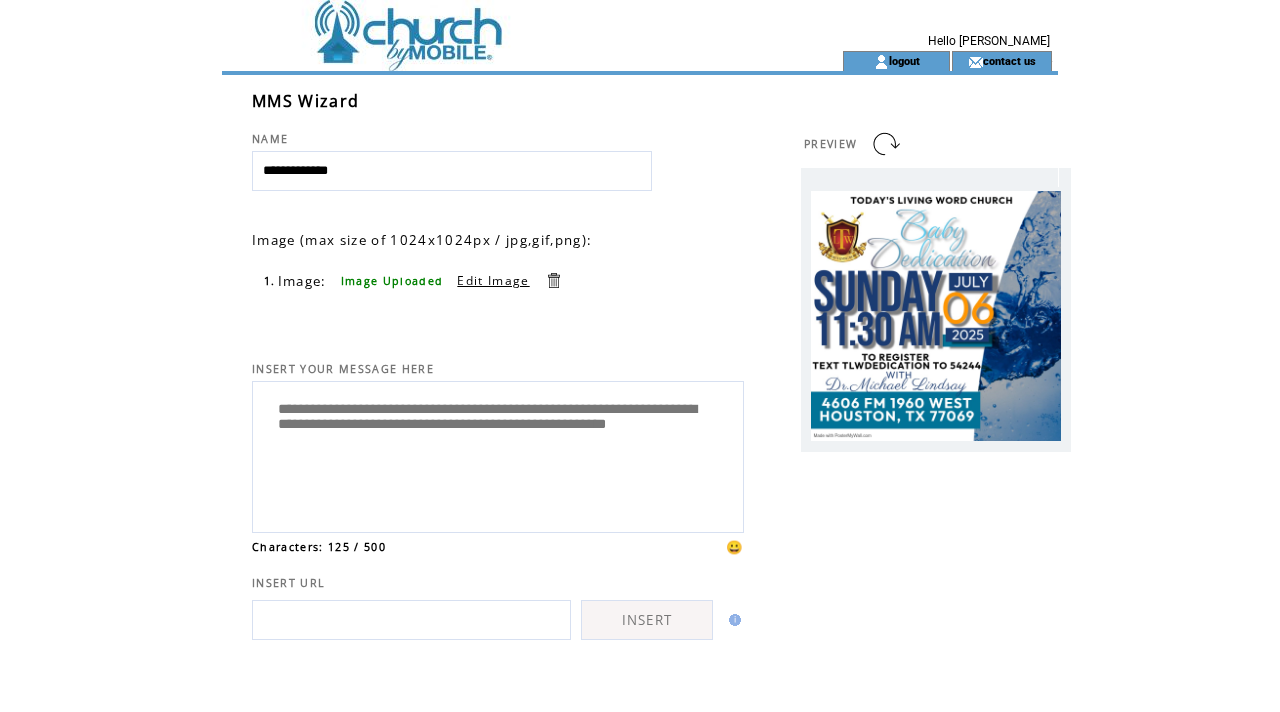 click on "**********" at bounding box center (498, 454) 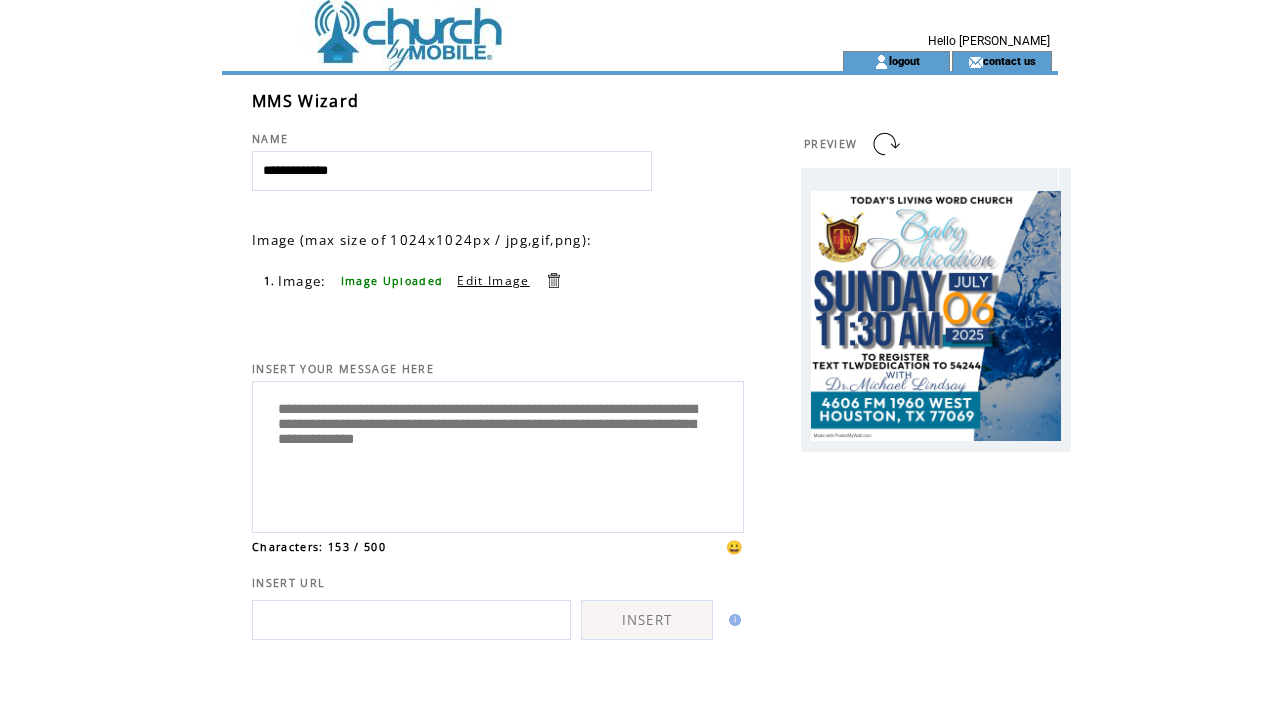drag, startPoint x: 476, startPoint y: 434, endPoint x: 450, endPoint y: 433, distance: 26.019224 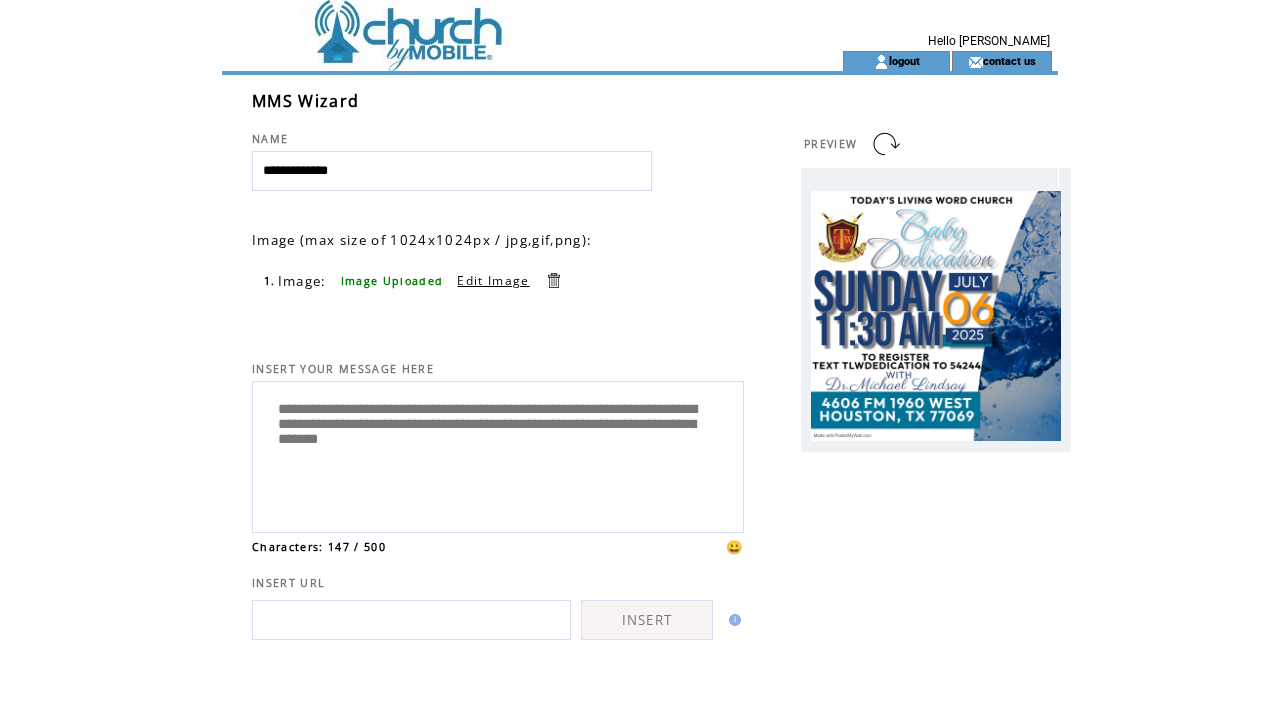 drag, startPoint x: 611, startPoint y: 432, endPoint x: 553, endPoint y: 434, distance: 58.034473 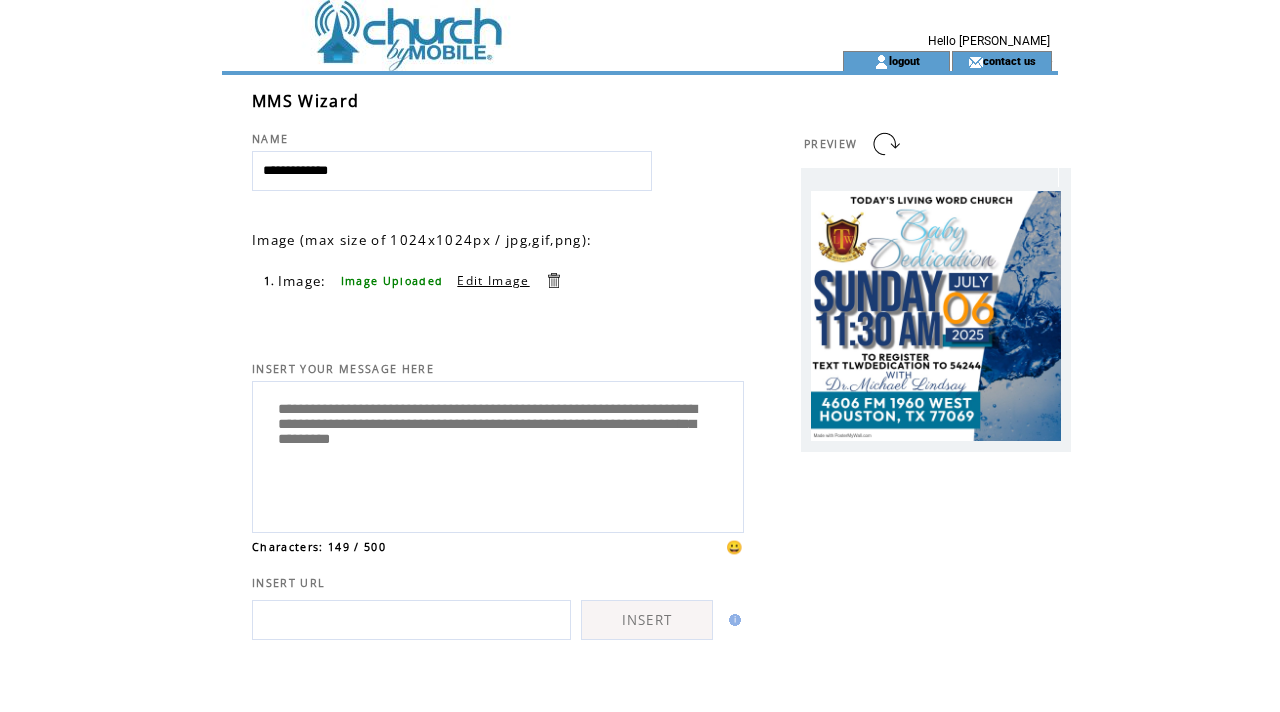 click on "**********" at bounding box center (498, 454) 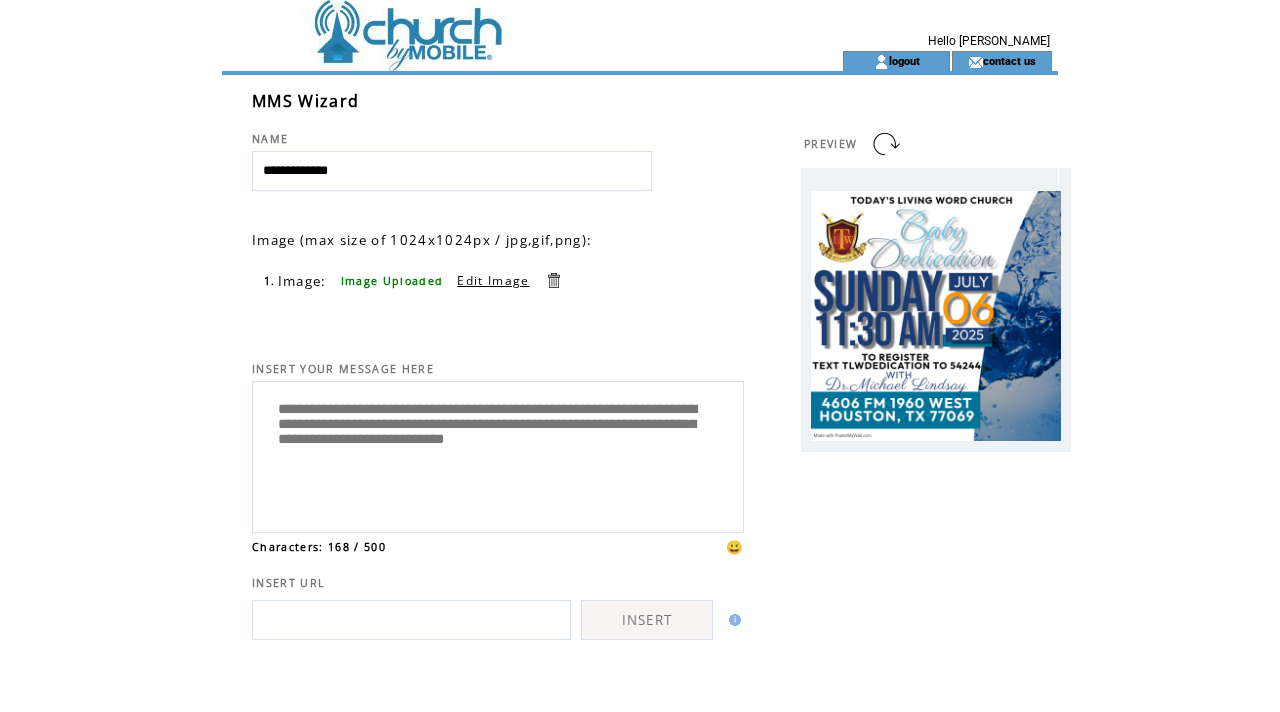 click on "**********" at bounding box center (498, 454) 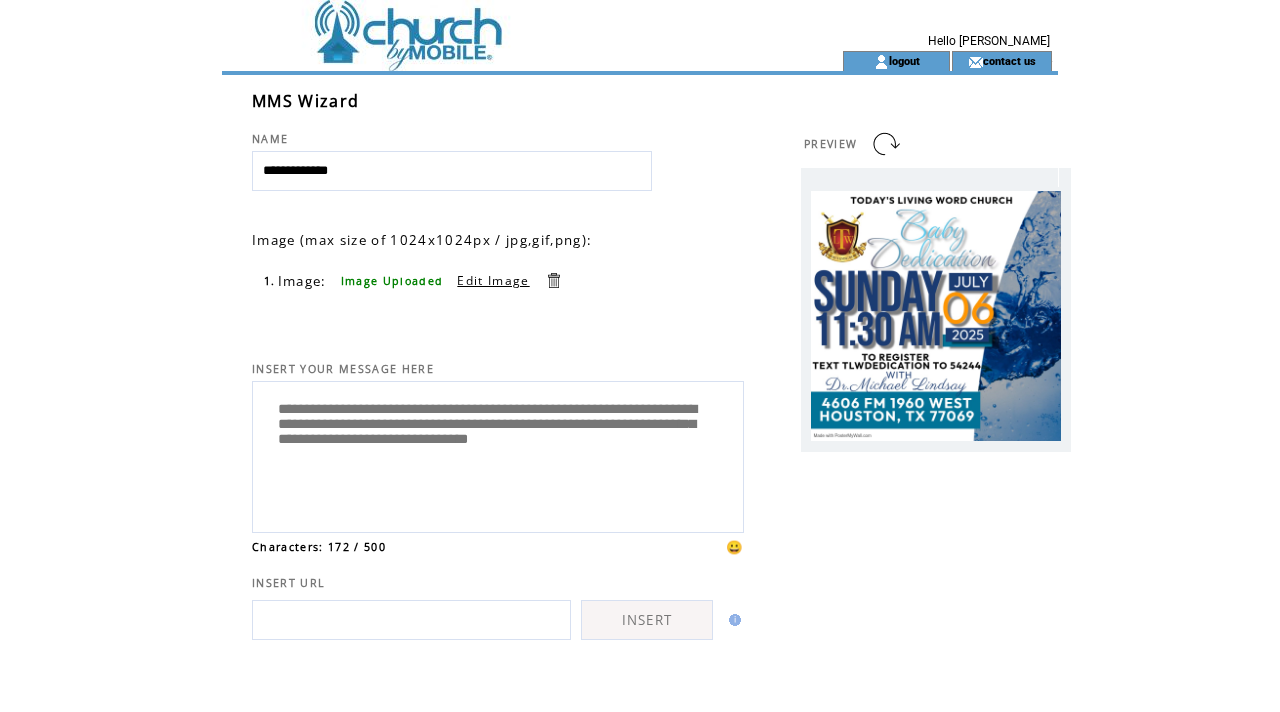 click on "**********" at bounding box center [498, 454] 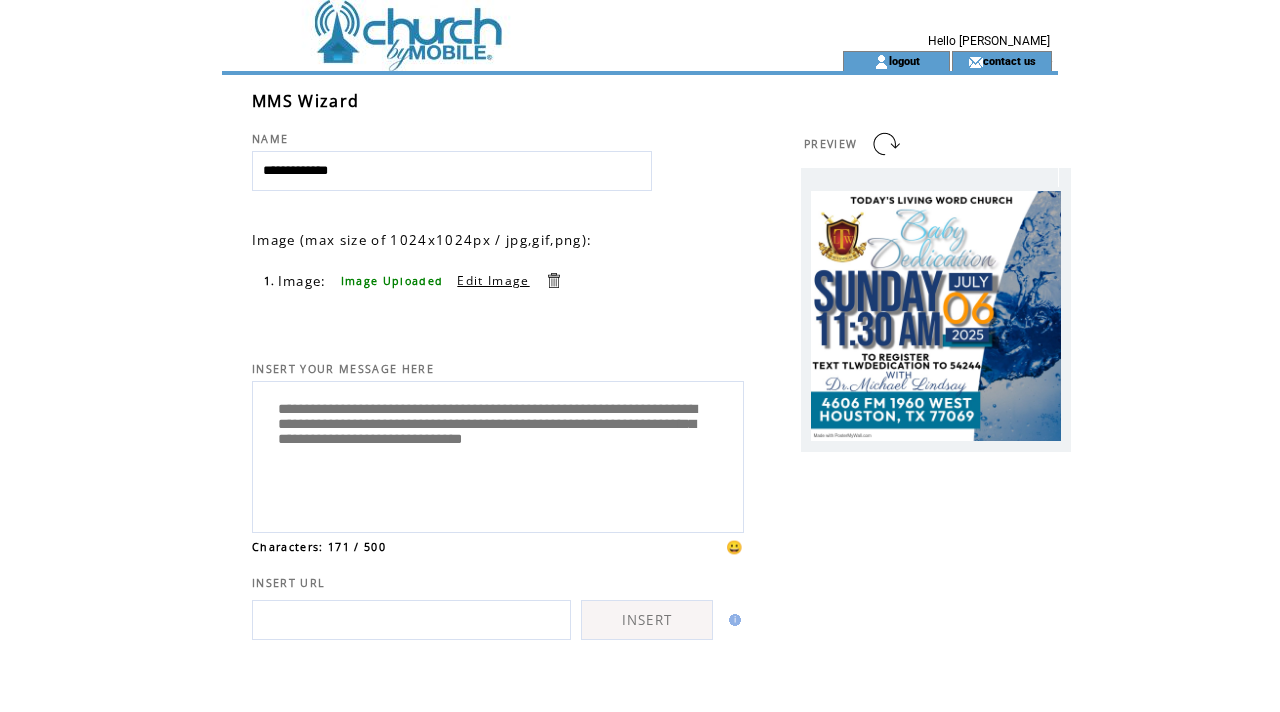 click on "**********" at bounding box center (498, 454) 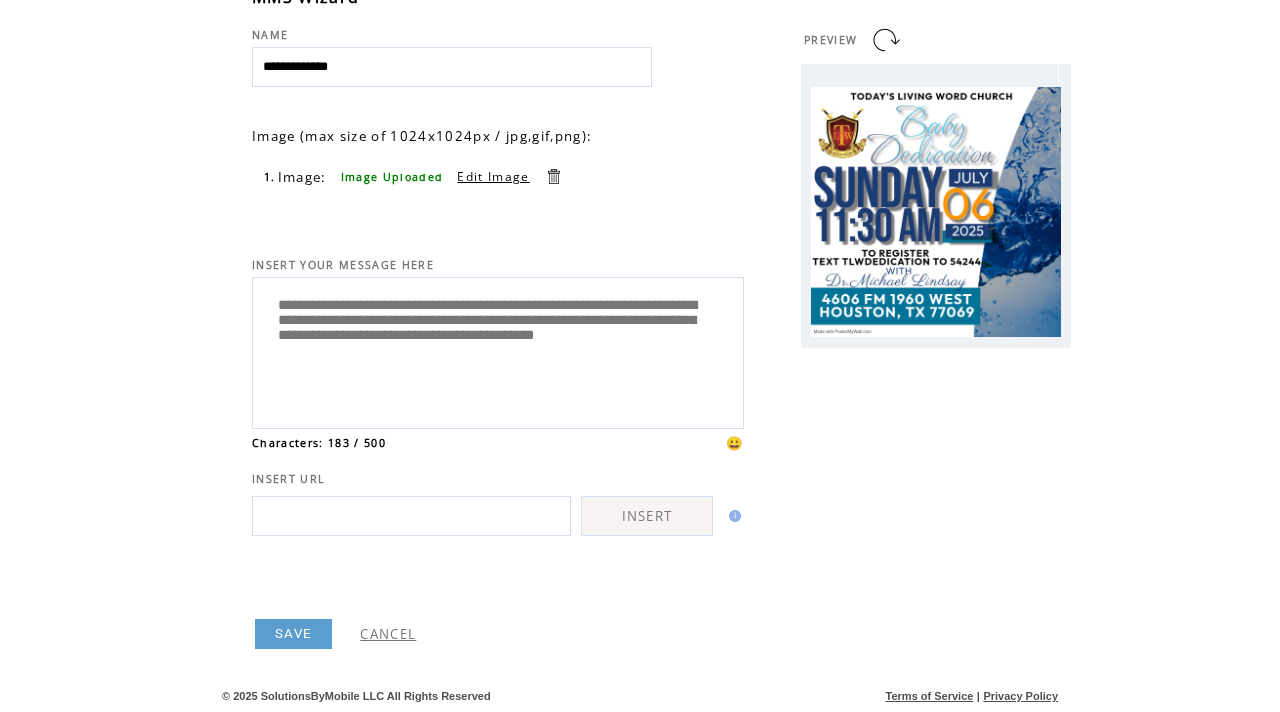 scroll, scrollTop: 141, scrollLeft: 0, axis: vertical 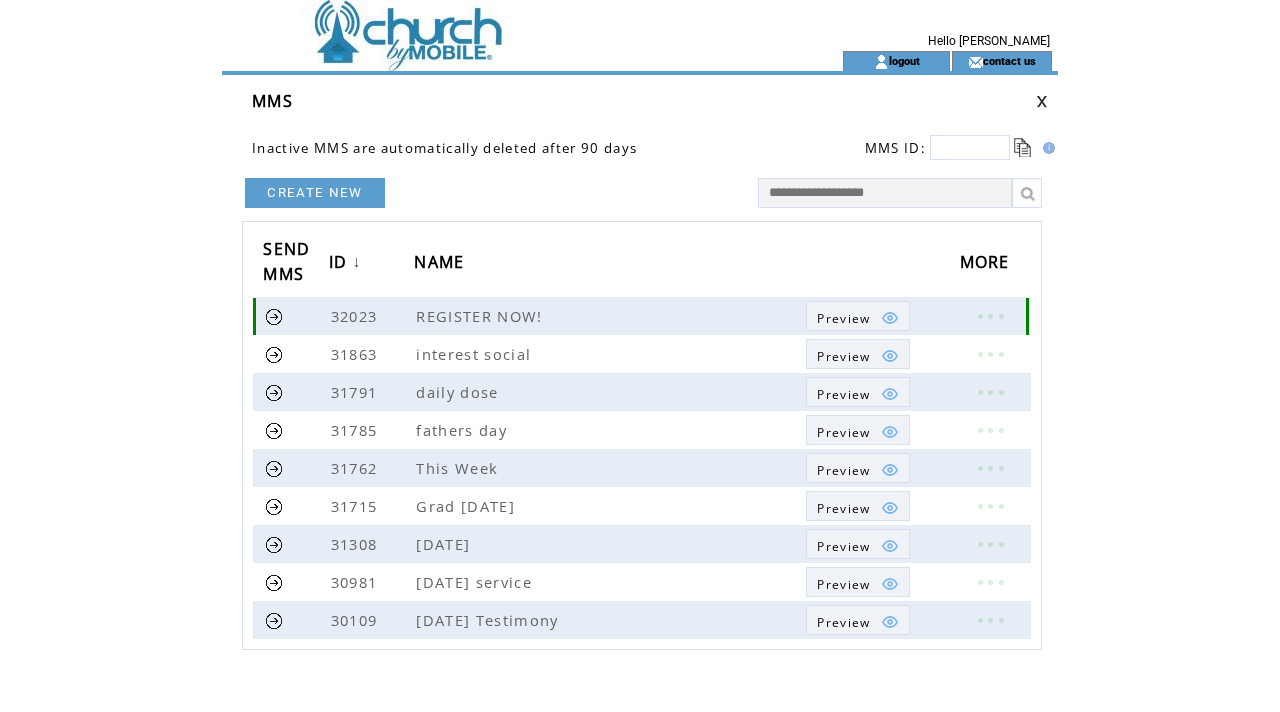 click at bounding box center (274, 316) 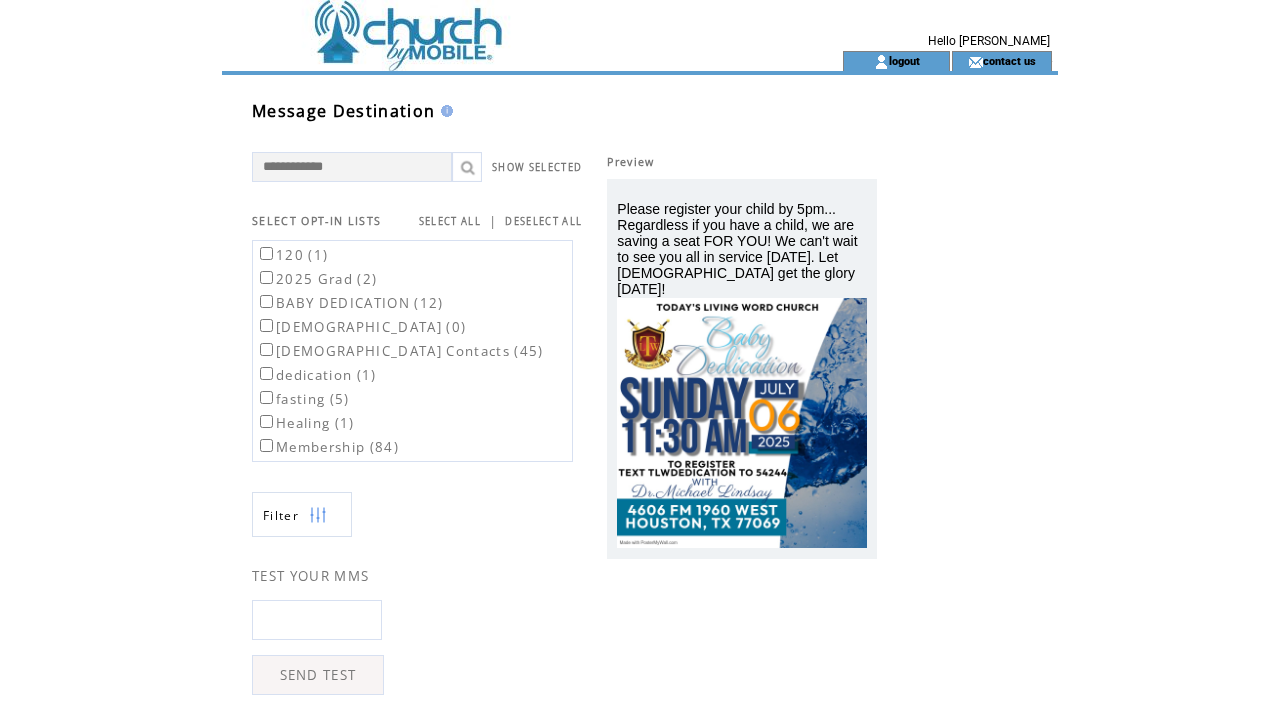 scroll, scrollTop: 0, scrollLeft: 0, axis: both 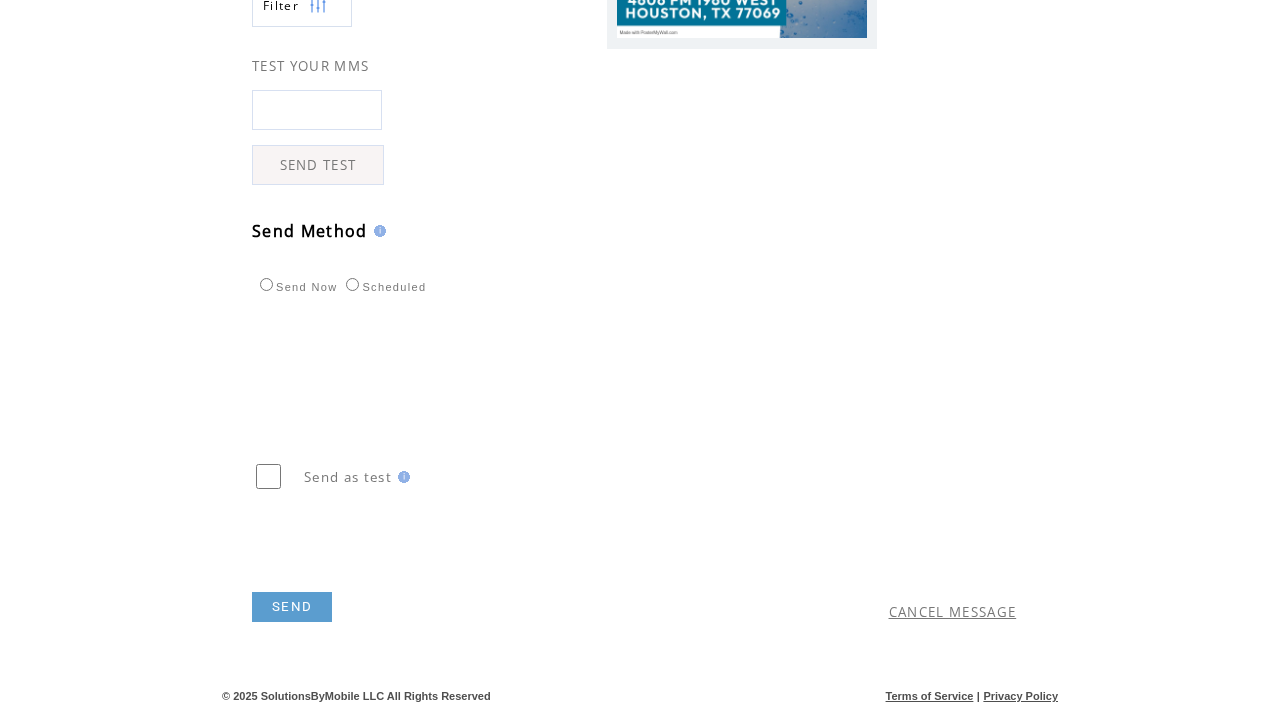 click on "Scheduled" at bounding box center (383, 287) 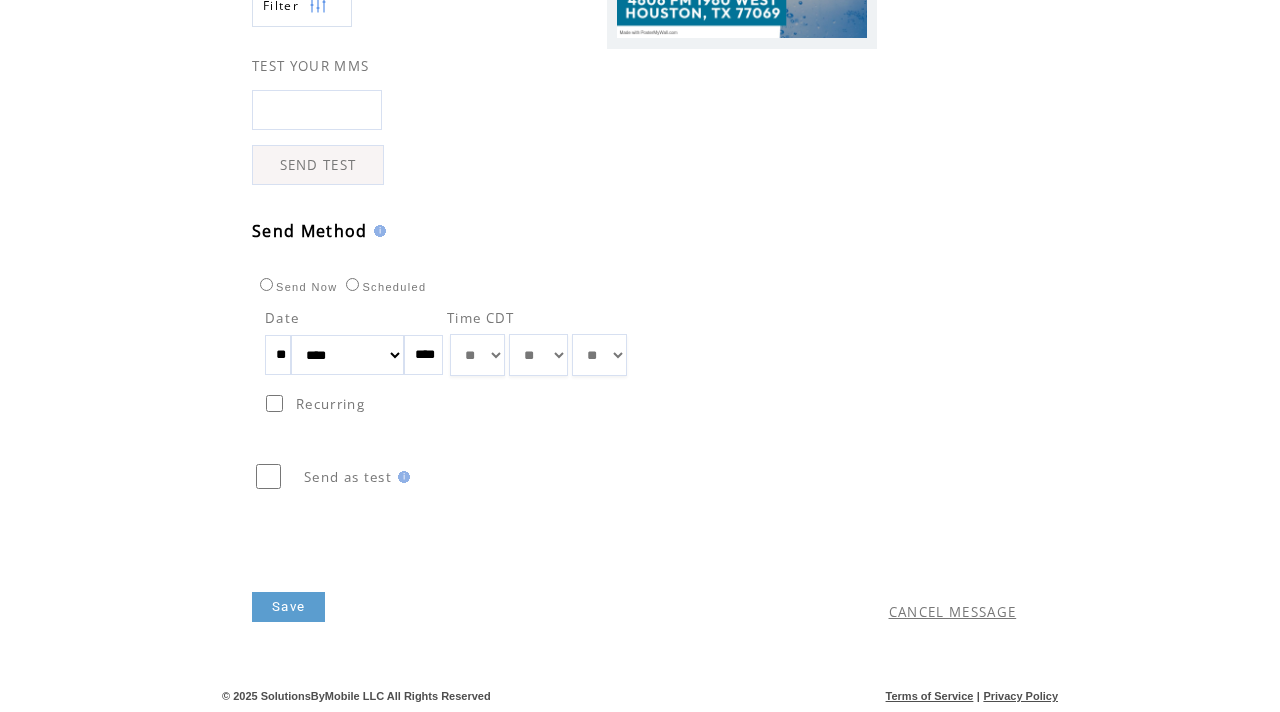 click on "** 	 ** 	 ** 	 ** 	 ** 	 ** 	 ** 	 ** 	 ** 	 ** 	 ** 	 ** 	 **" at bounding box center [477, 355] 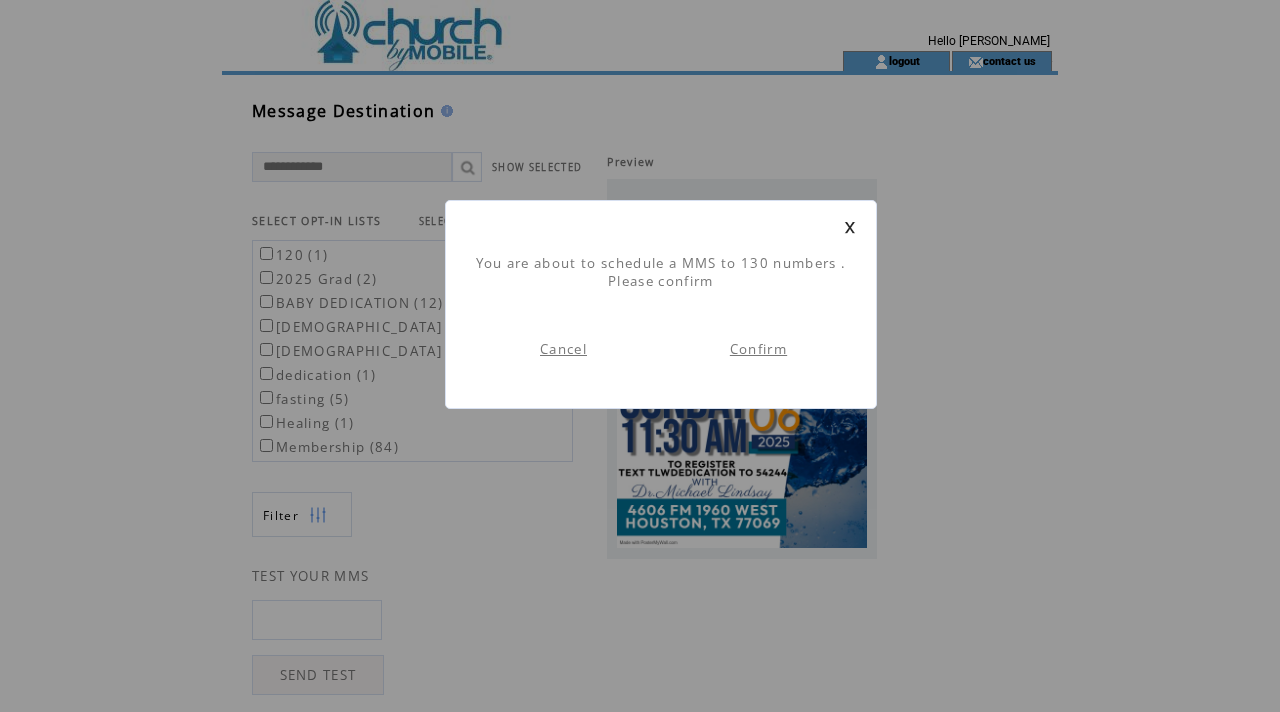 scroll, scrollTop: 1, scrollLeft: 0, axis: vertical 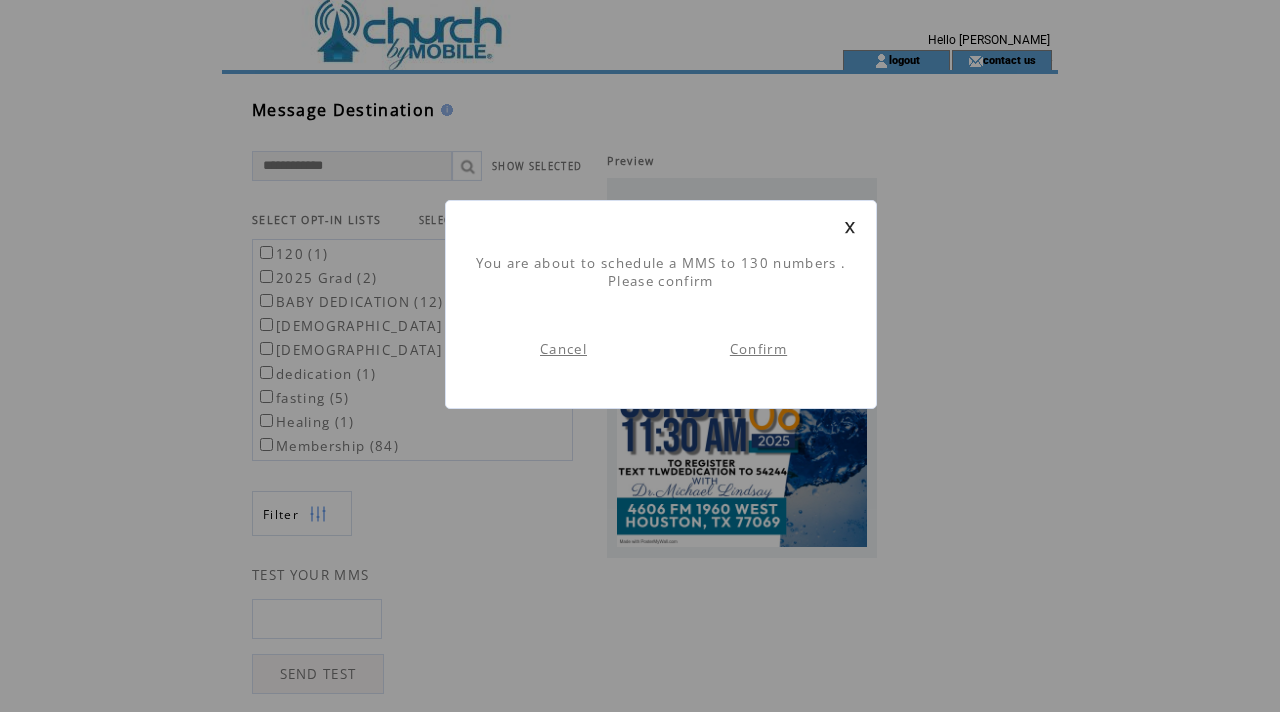 click on "Confirm" at bounding box center [758, 349] 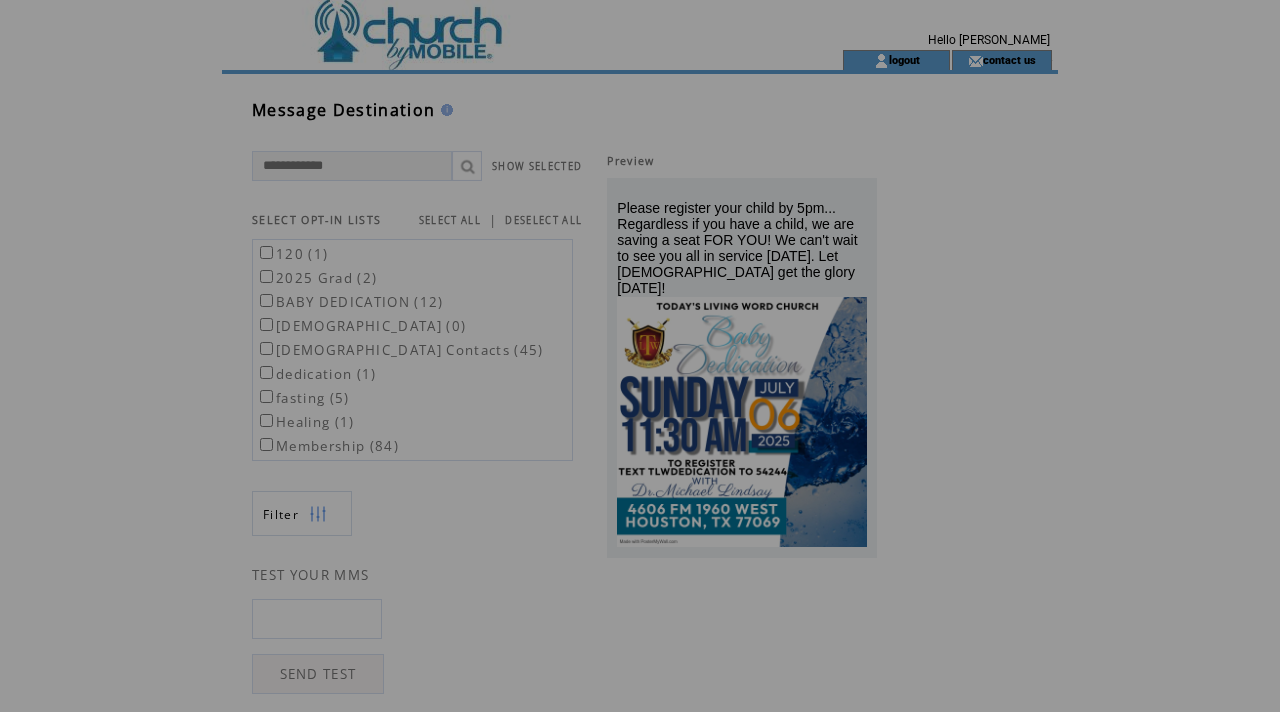 scroll, scrollTop: 0, scrollLeft: 0, axis: both 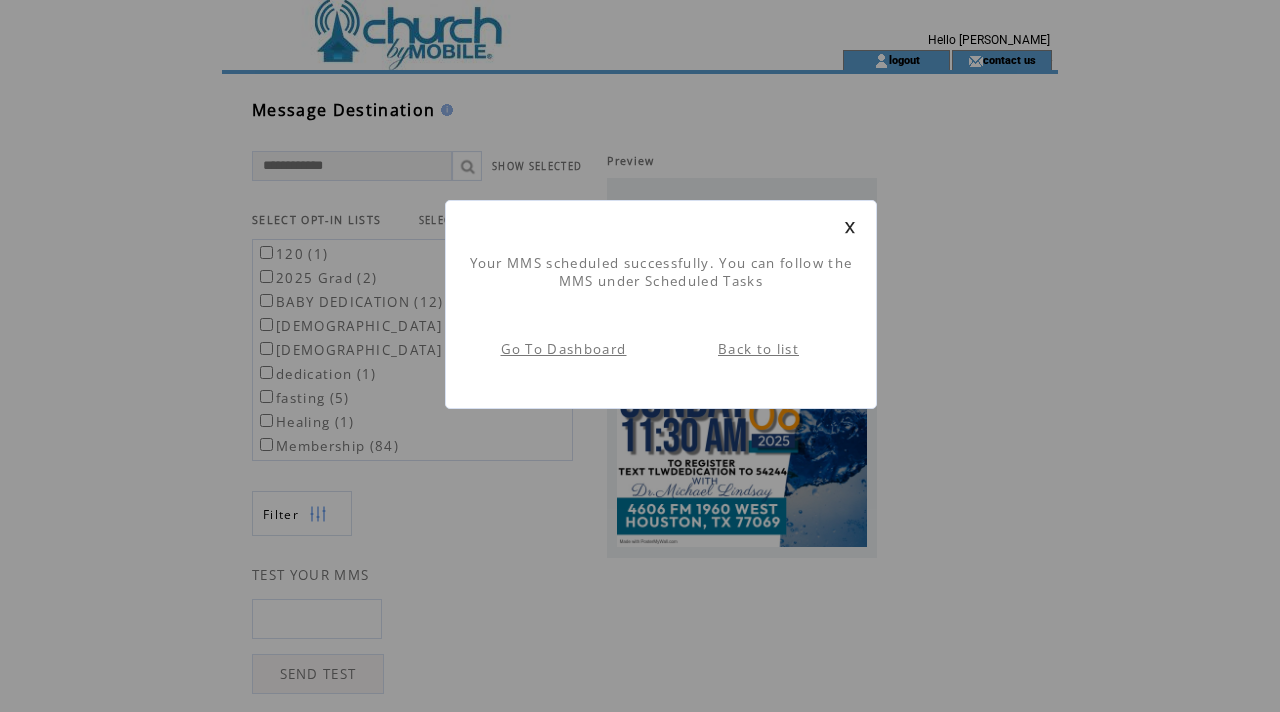 click at bounding box center [661, 227] 